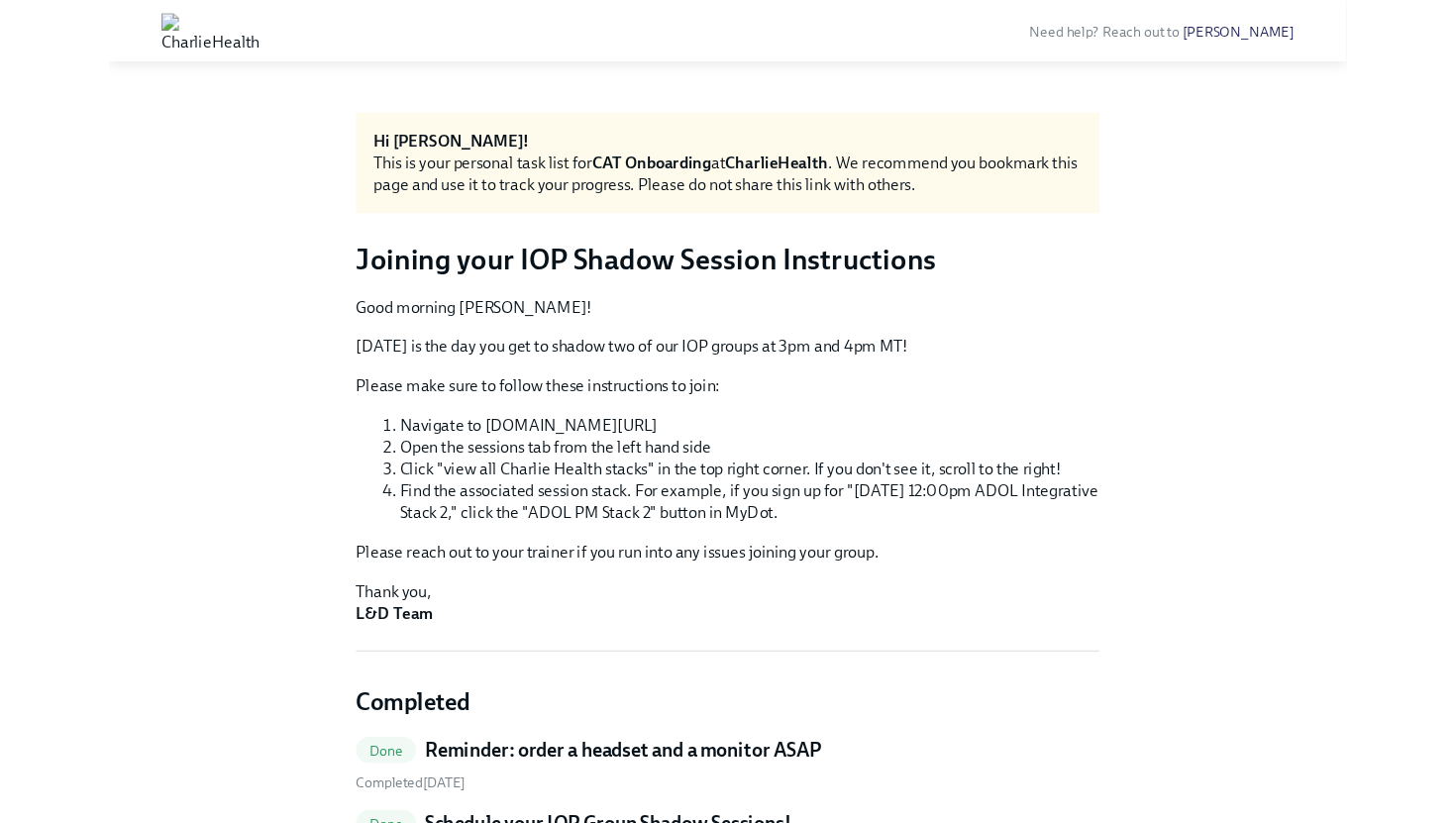 scroll, scrollTop: 0, scrollLeft: 0, axis: both 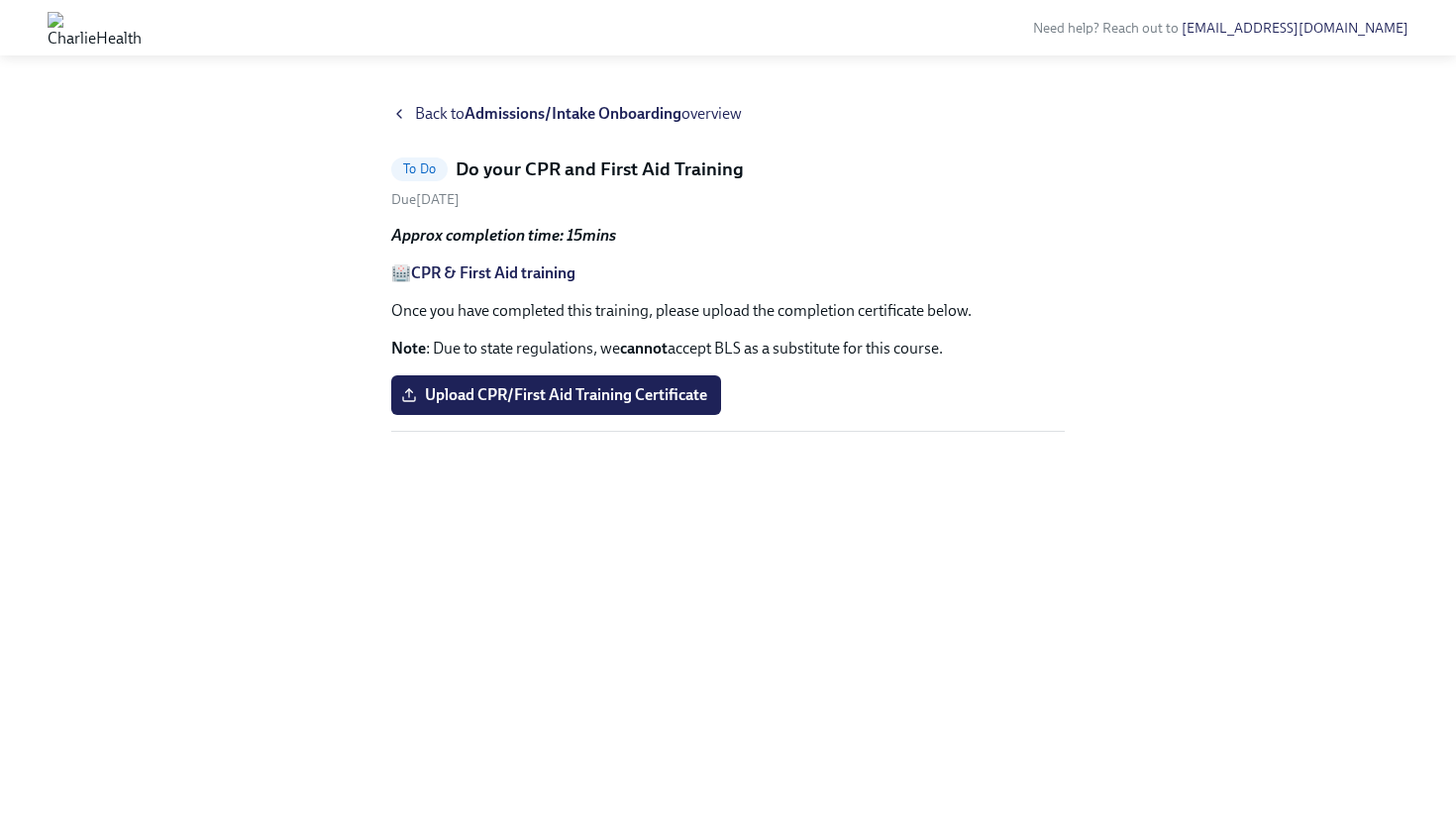 click on "Admissions/Intake Onboarding" at bounding box center (572, 113) 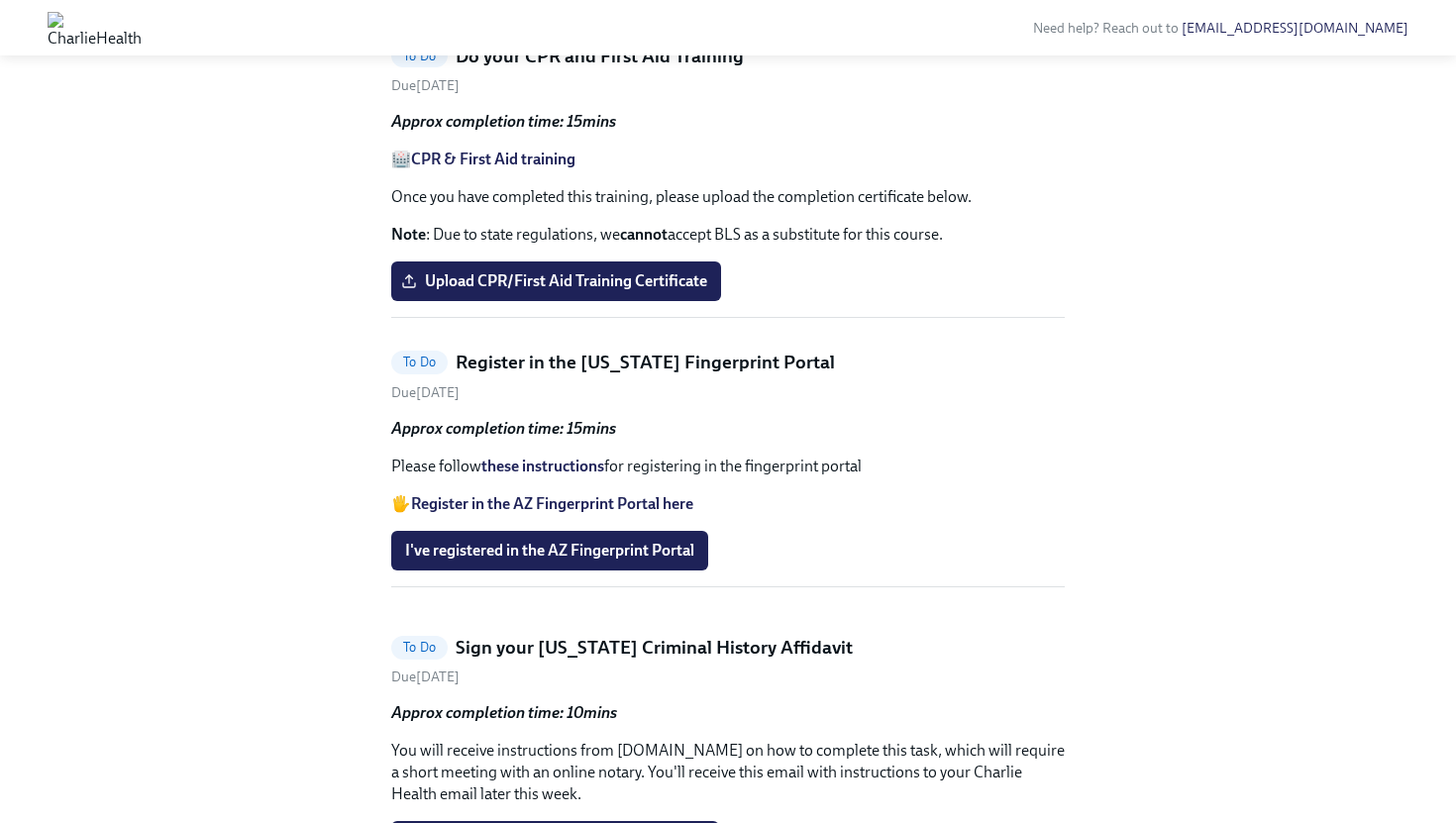 scroll, scrollTop: 1268, scrollLeft: 0, axis: vertical 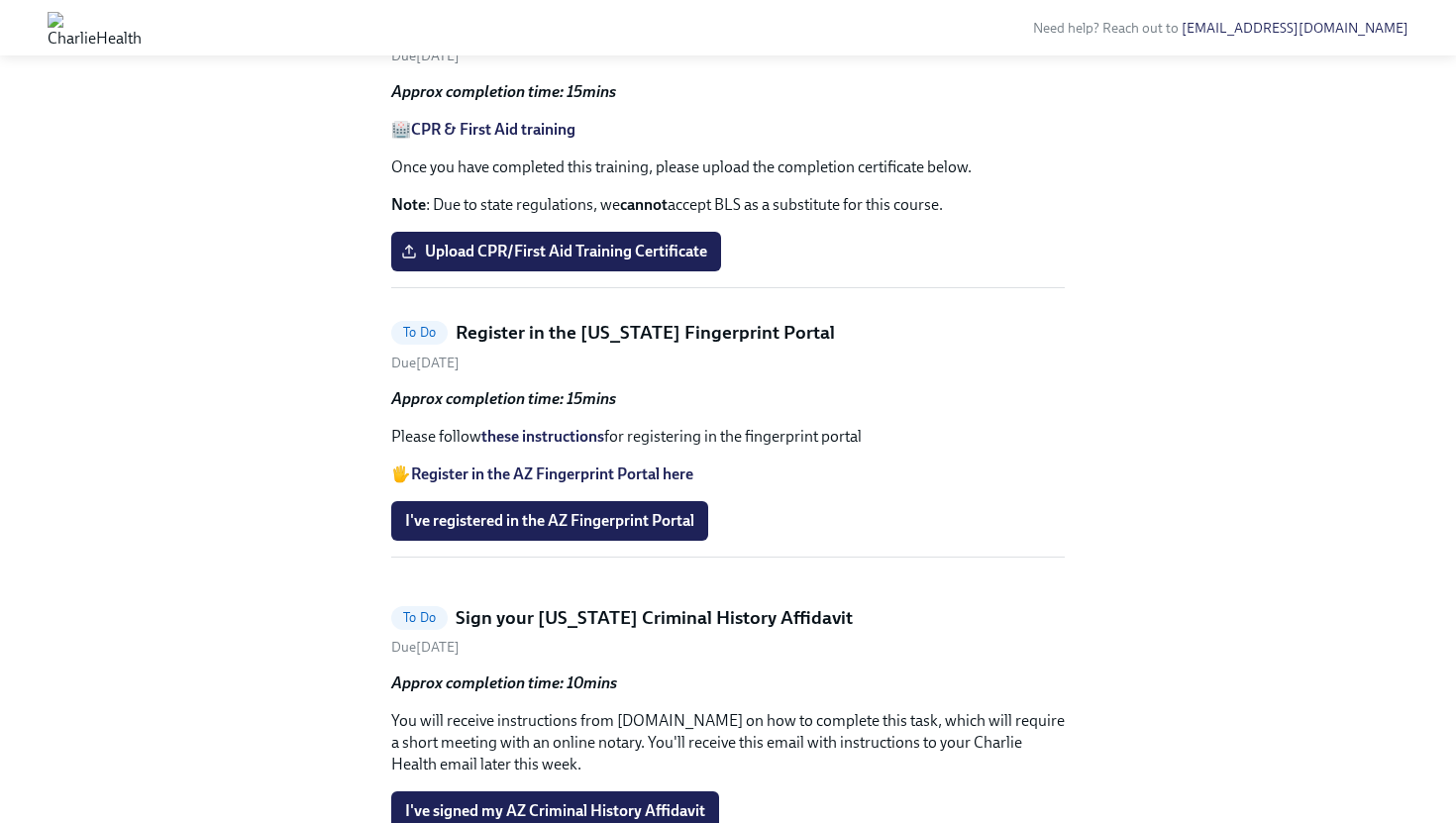 click on "Do your CPR and First Aid Training" at bounding box center (599, 27) 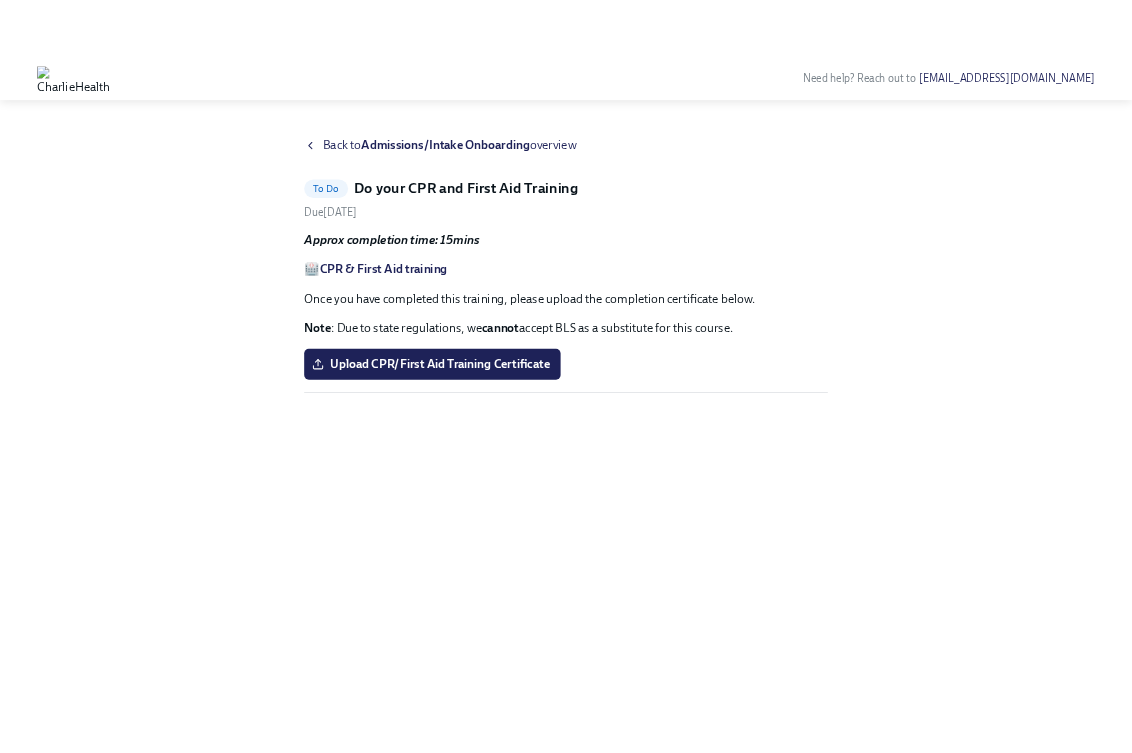 scroll, scrollTop: 0, scrollLeft: 0, axis: both 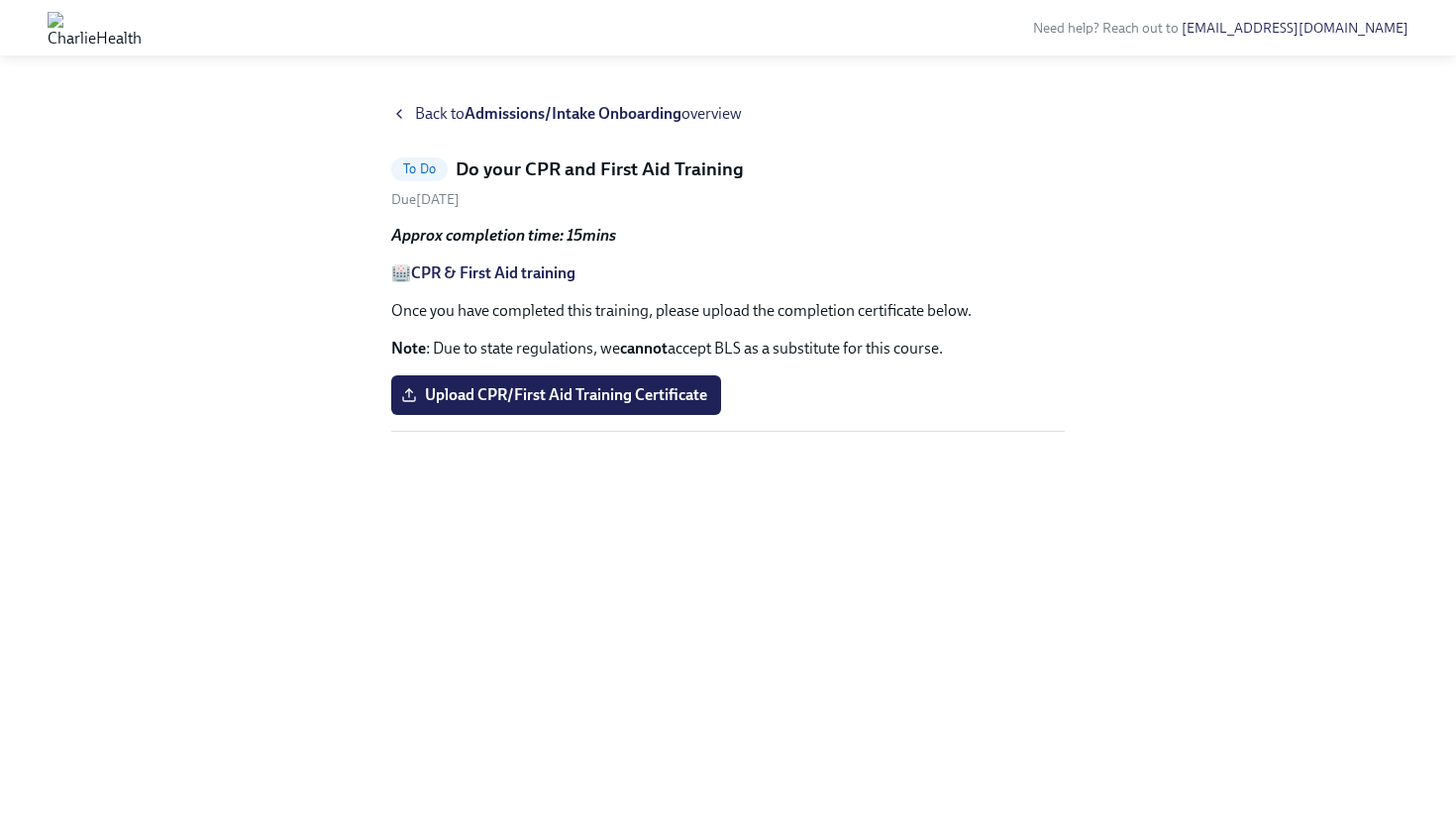 click on "CPR & First Aid training" at bounding box center [493, 272] 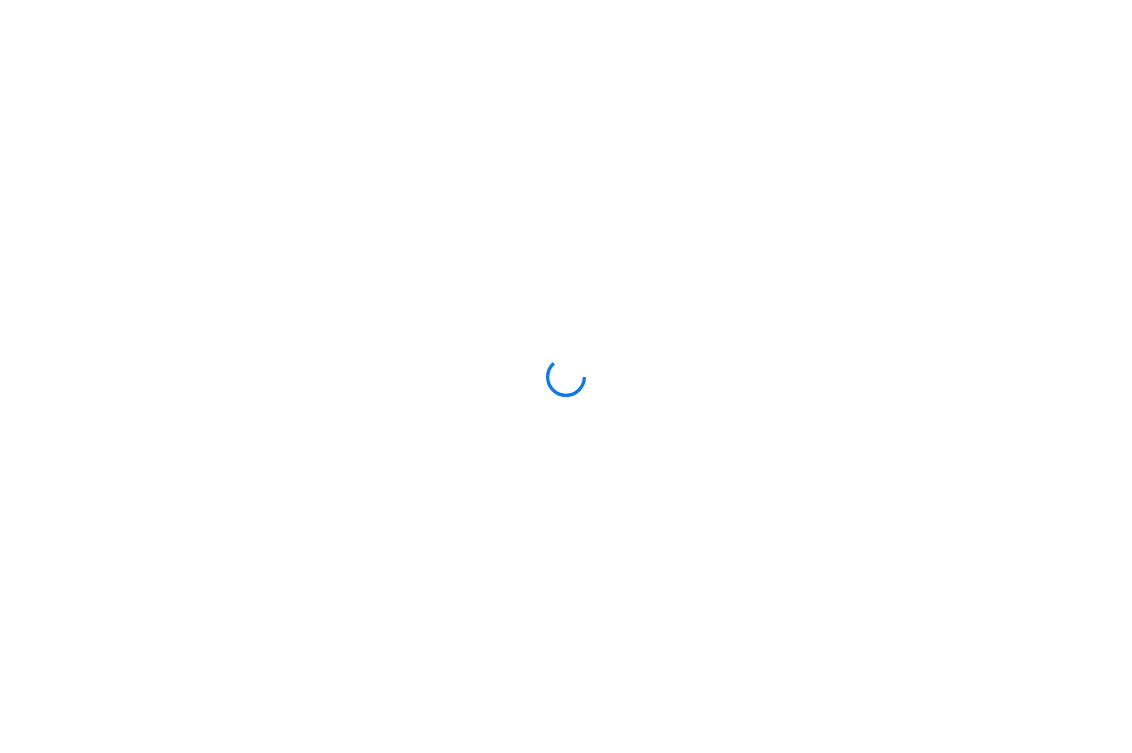 scroll, scrollTop: 0, scrollLeft: 0, axis: both 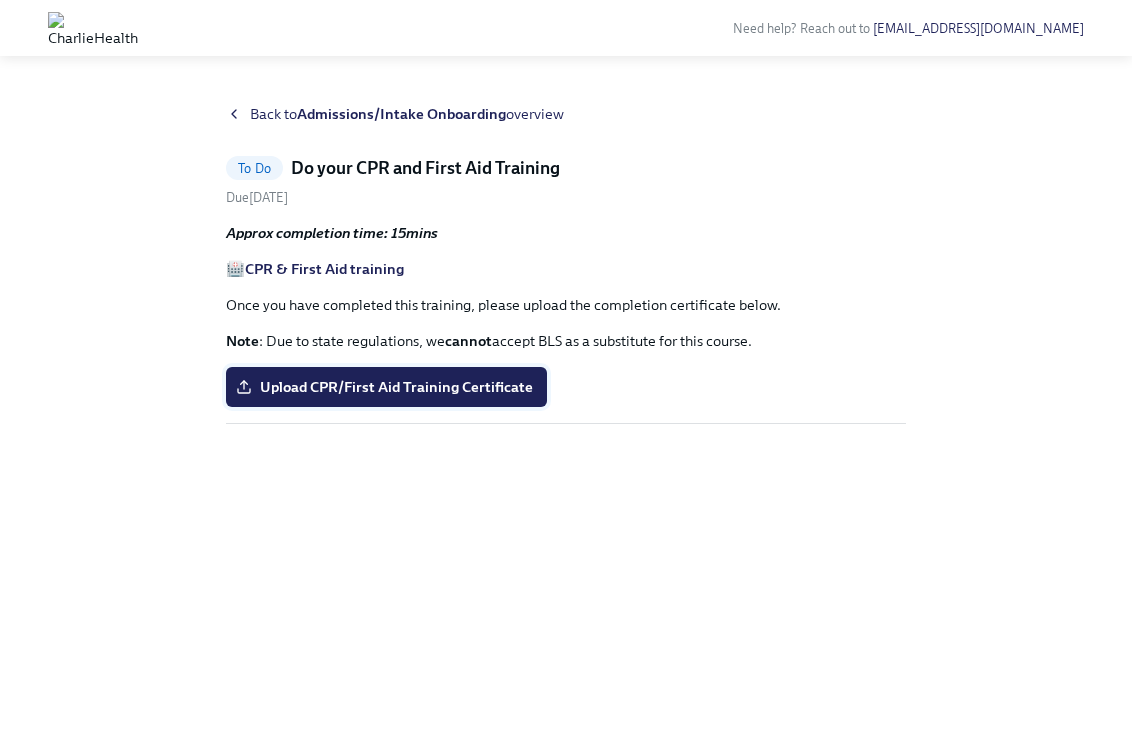 click on "Upload CPR/First Aid Training Certificate" at bounding box center [386, 387] 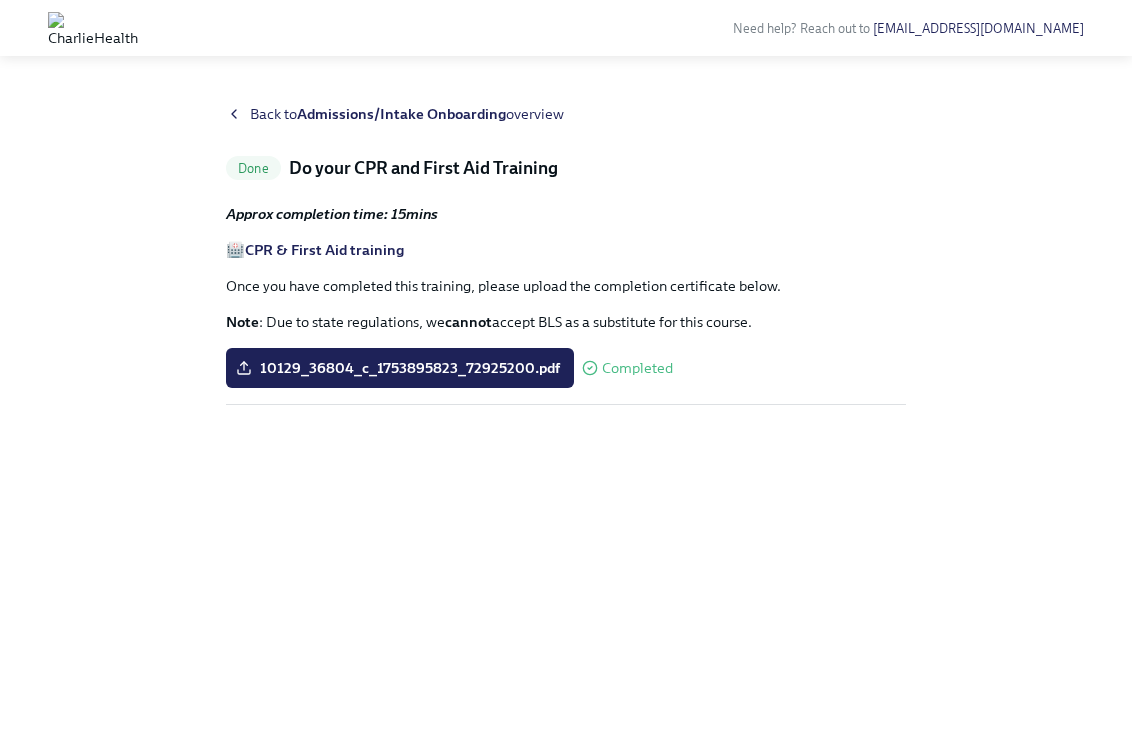 click on "Admissions/Intake Onboarding" at bounding box center [401, 114] 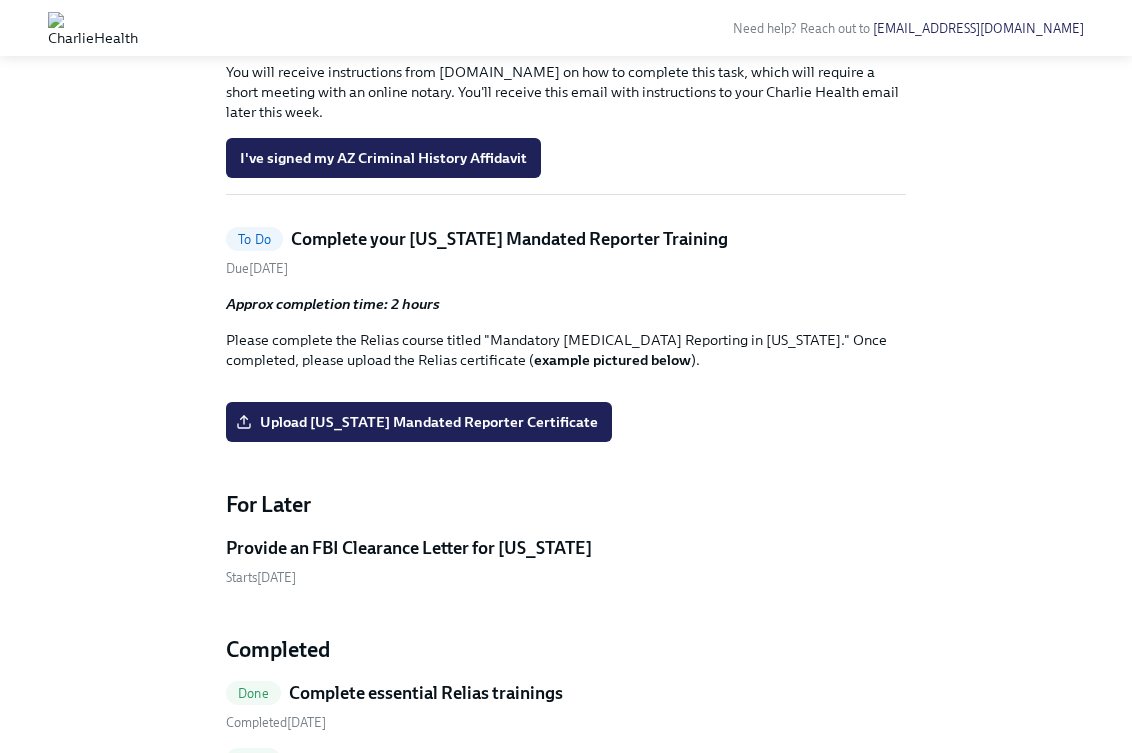 scroll, scrollTop: 1600, scrollLeft: 0, axis: vertical 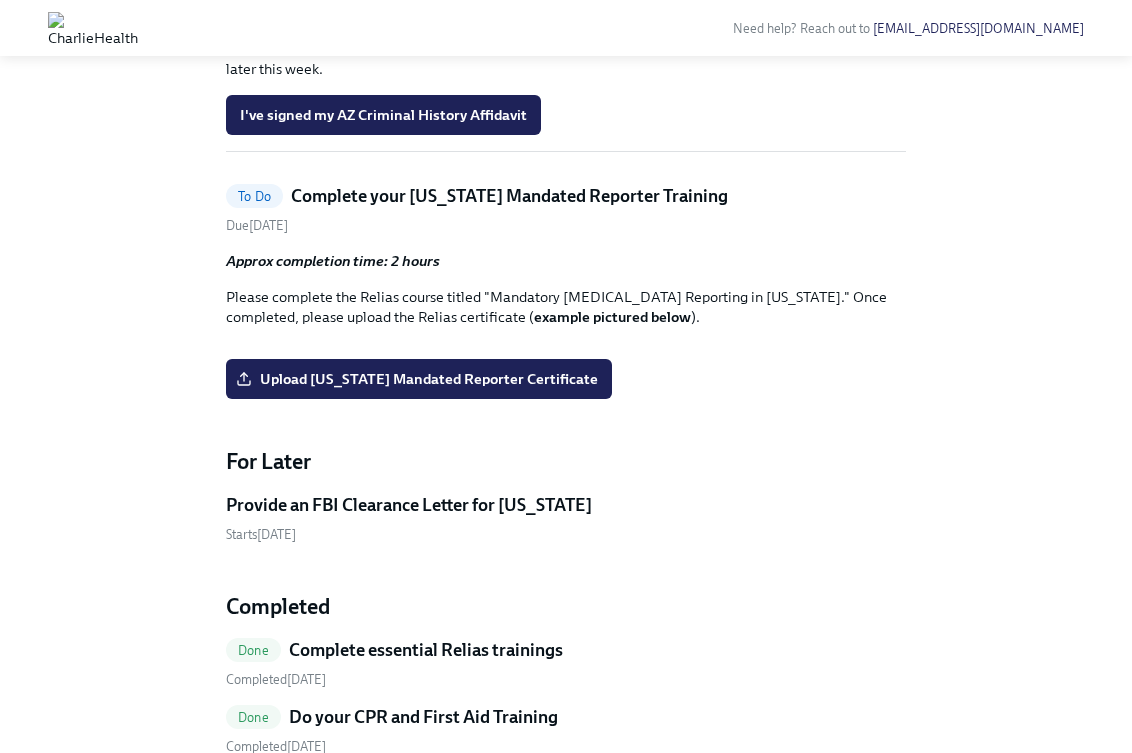 click on "To Do" at bounding box center (254, -72) 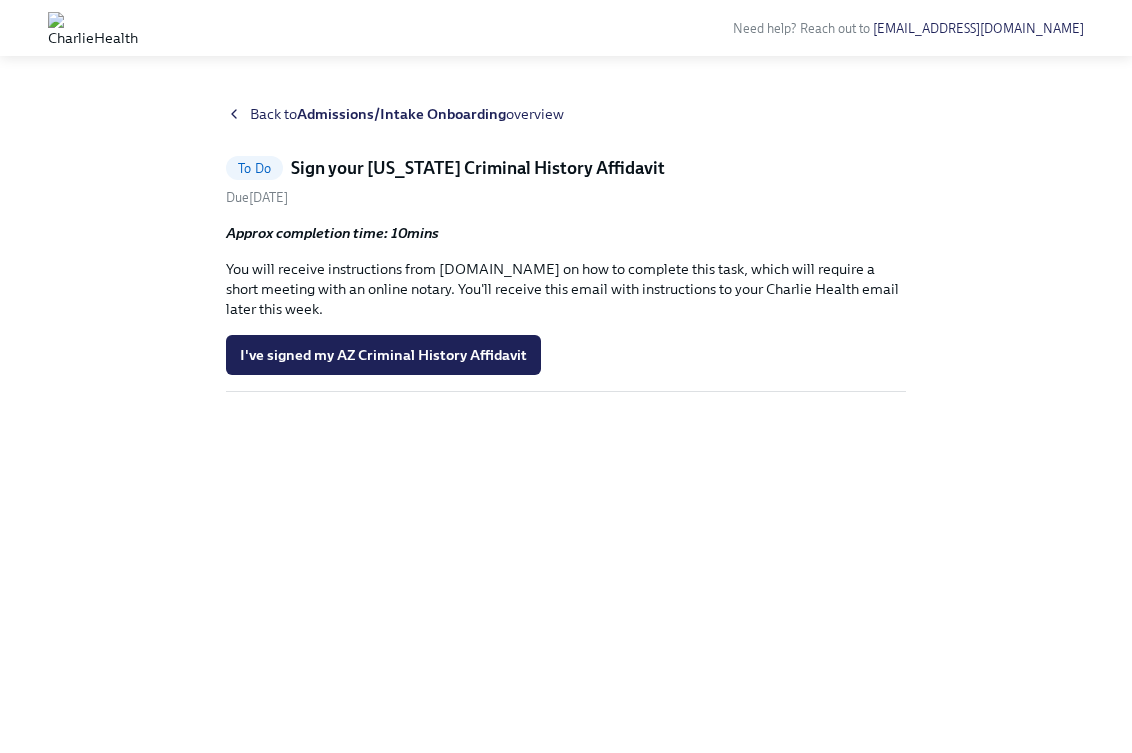 scroll, scrollTop: 0, scrollLeft: 0, axis: both 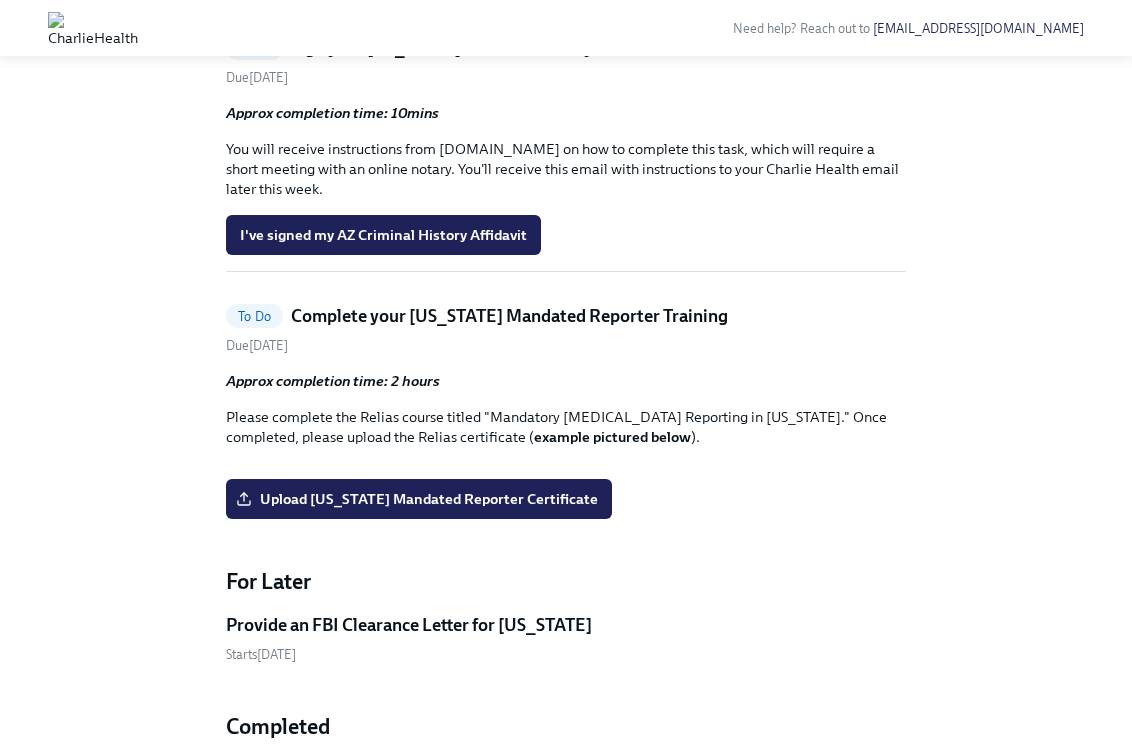 click on "To Do" at bounding box center [254, 48] 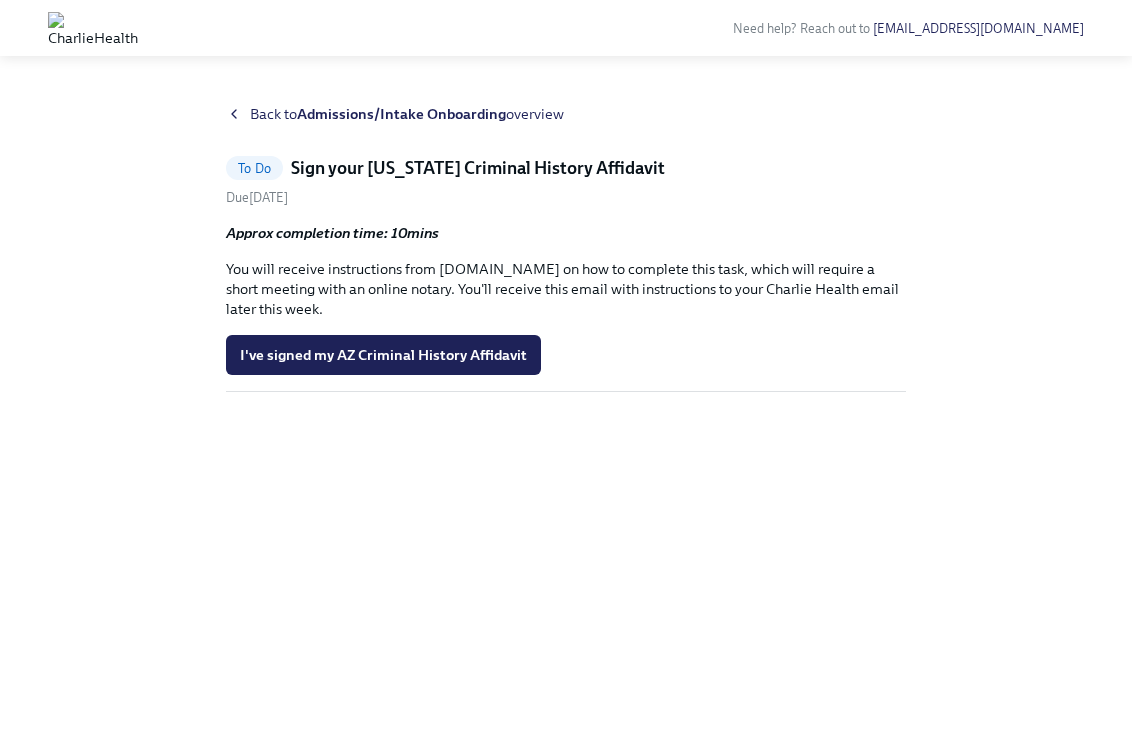 click on "Approx completion time: 10mins" at bounding box center [332, 233] 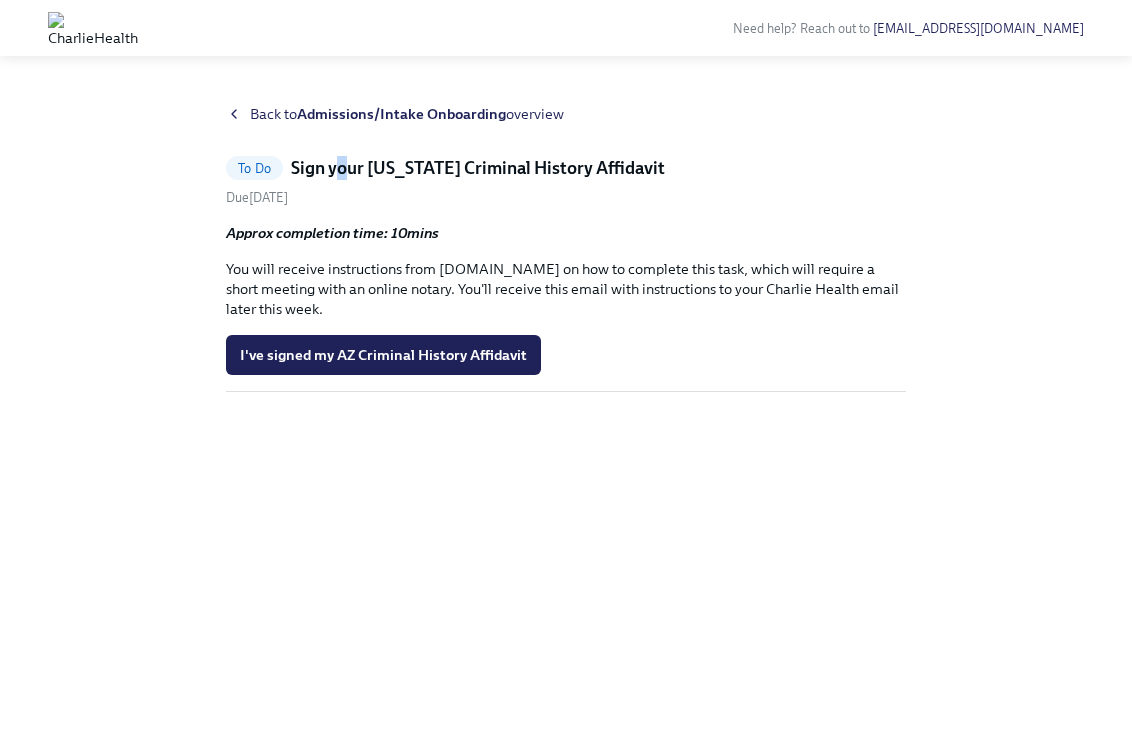 click on "Sign your Arizona Criminal History Affidavit" at bounding box center [478, 168] 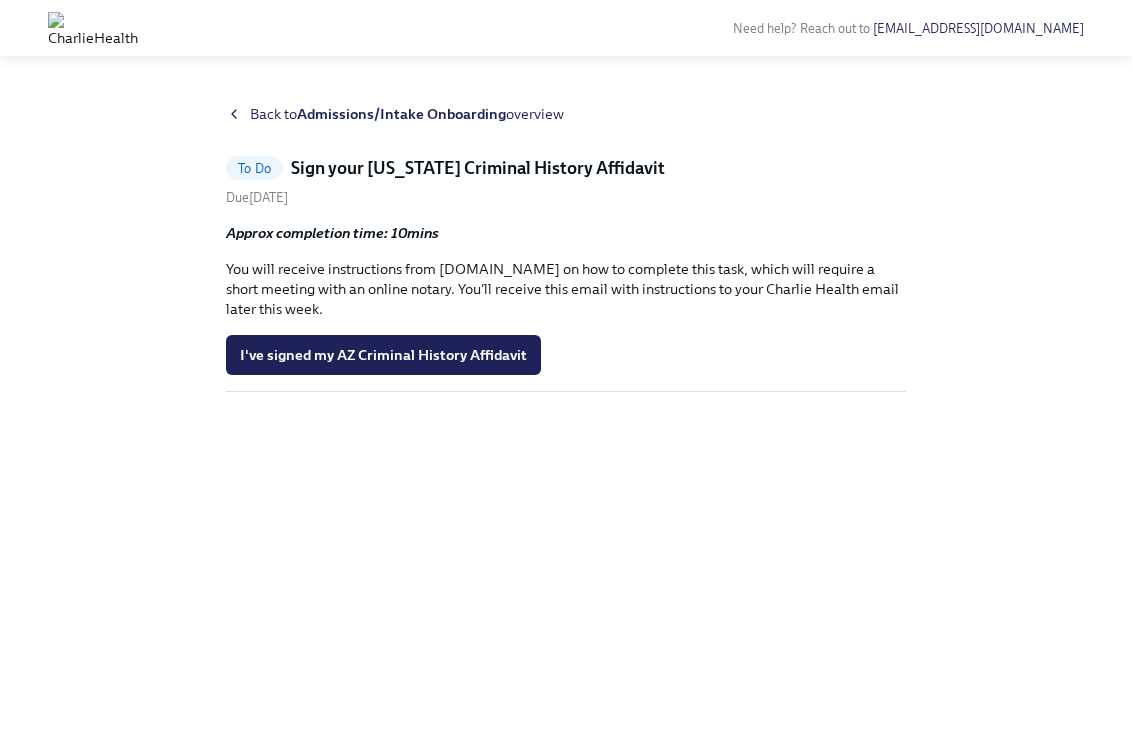 click on "To Do" at bounding box center [254, 168] 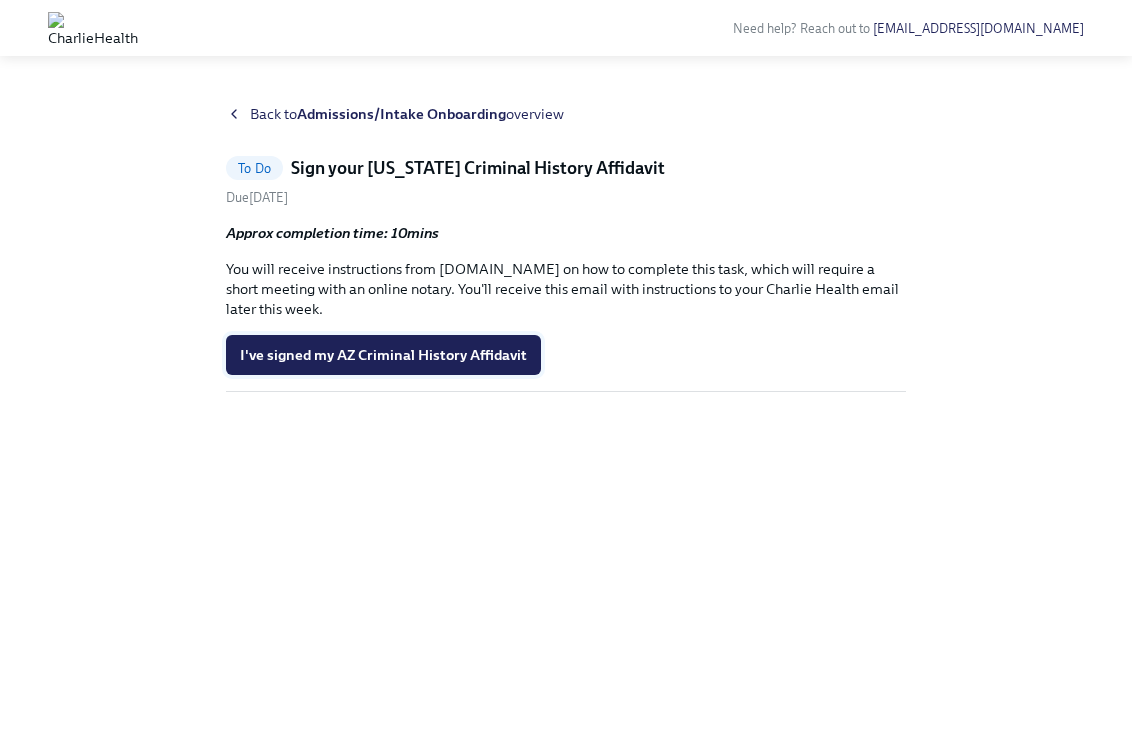 click on "I've signed my AZ Criminal History Affidavit" at bounding box center (383, 355) 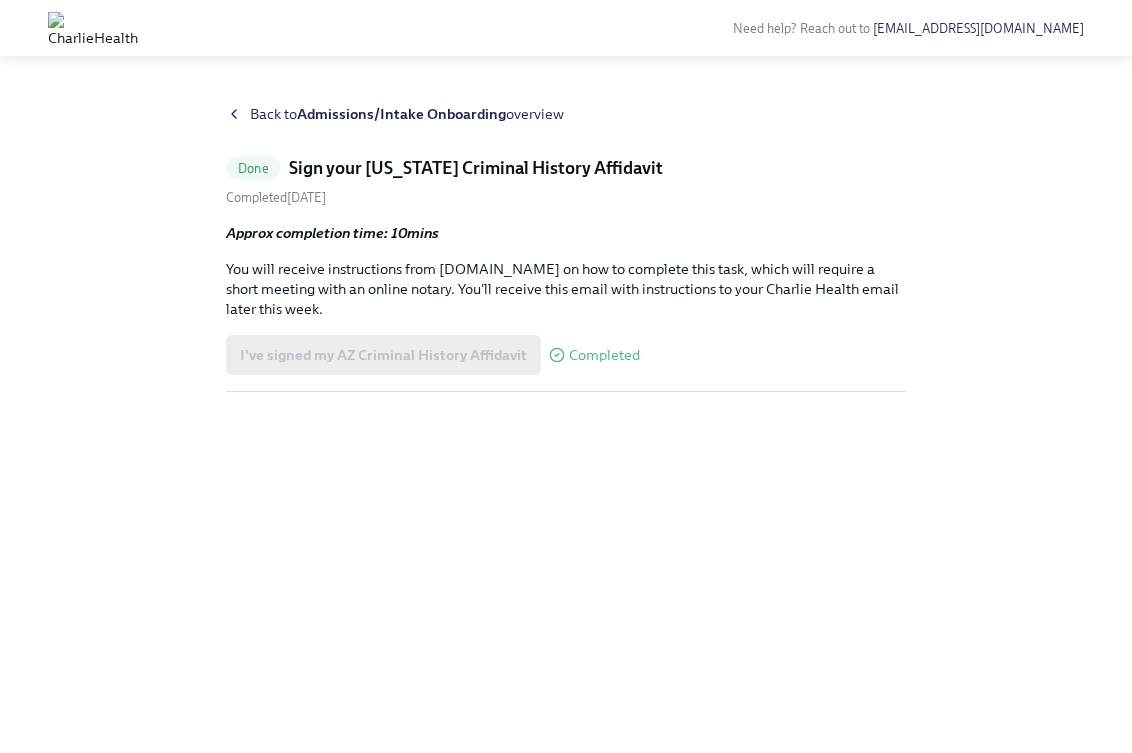click on "Admissions/Intake Onboarding" at bounding box center [401, 114] 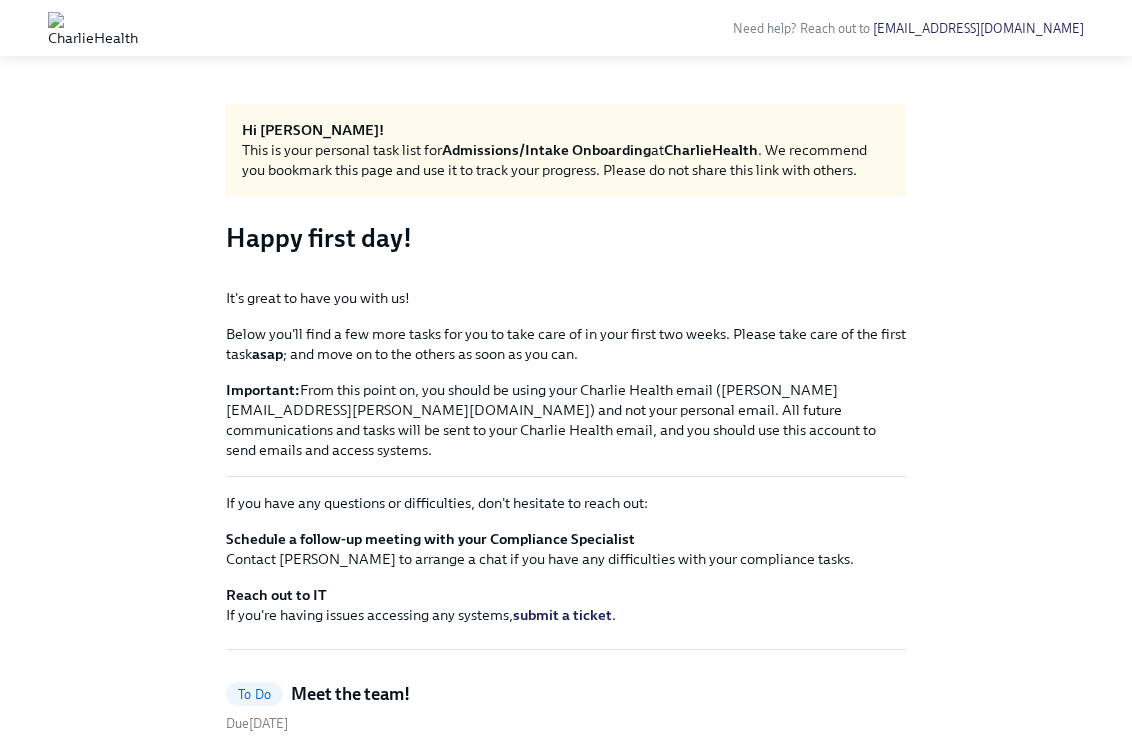 click on "Hi Stephanie! This is your personal task list for  Admissions/Intake Onboarding  at  CharlieHealth . We recommend you bookmark this page and use it to track your progress. Please do not share this link with others. Happy first day! It's great to have you with us!
Below you'll find a few more tasks for you to take care of in your first two weeks. Please take care of the first task  asap ; and move on to the others as soon as you can.
Important:  From this point on, you should be using your Charlie Health email (stephanie.ramirez@charliehealth.com) and not your personal email. All future communications and tasks will be sent to your Charlie Health email, and you should use this account to send emails and access systems. If you have any questions or difficulties, don't hesitate to reach out:
Schedule a follow-up meeting with your Compliance Specialist
Contact Kristy Johnson to arrange a chat if you have any difficulties with your compliance tasks.
Reach out to IT
submit a ticket . To Do Due" at bounding box center (566, 1210) 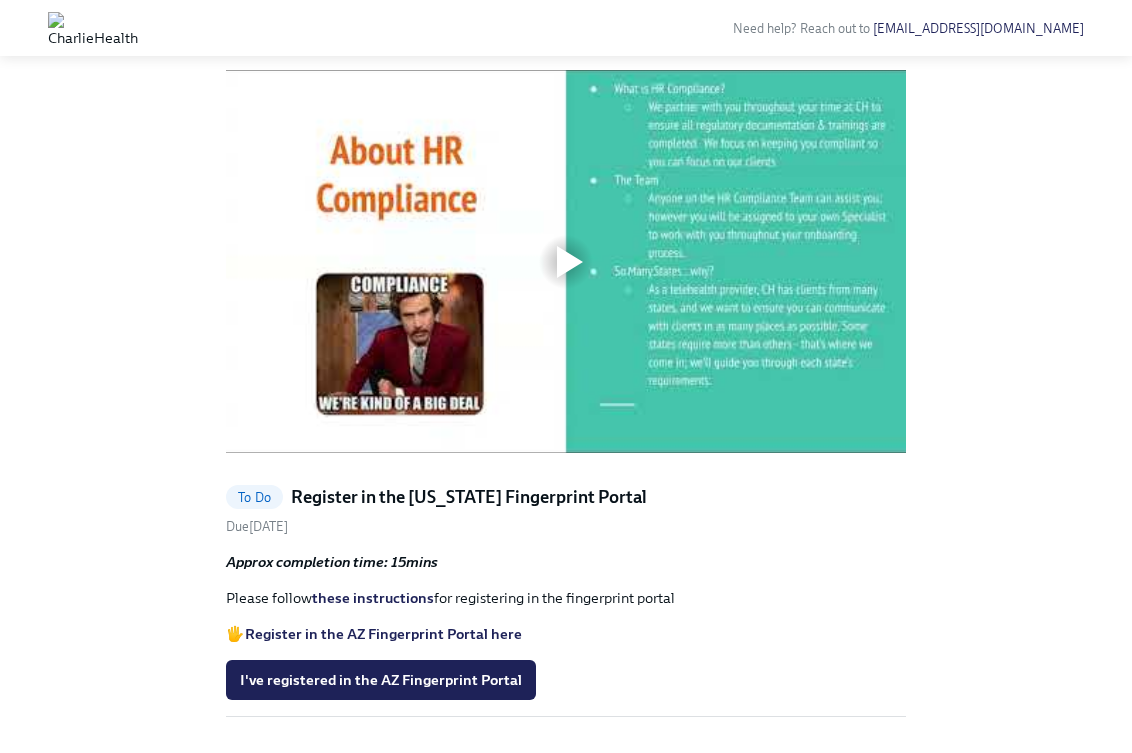 scroll, scrollTop: 727, scrollLeft: 0, axis: vertical 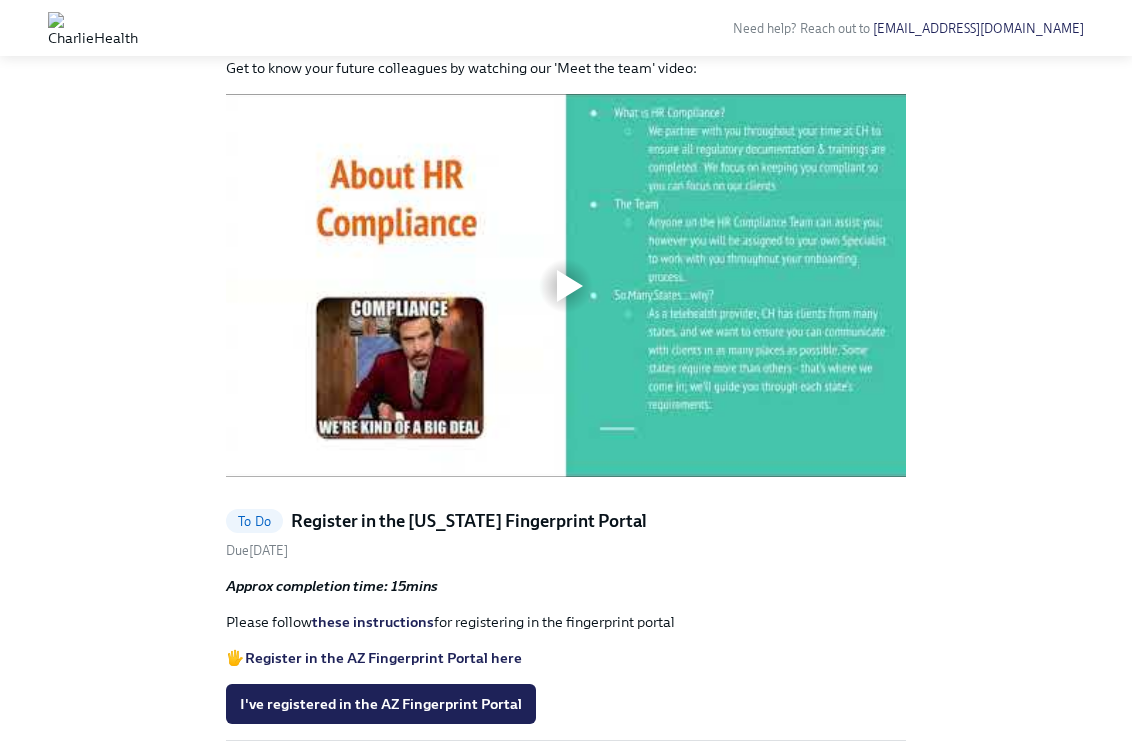 click on "Approx completion time: ?? mins" at bounding box center [566, 32] 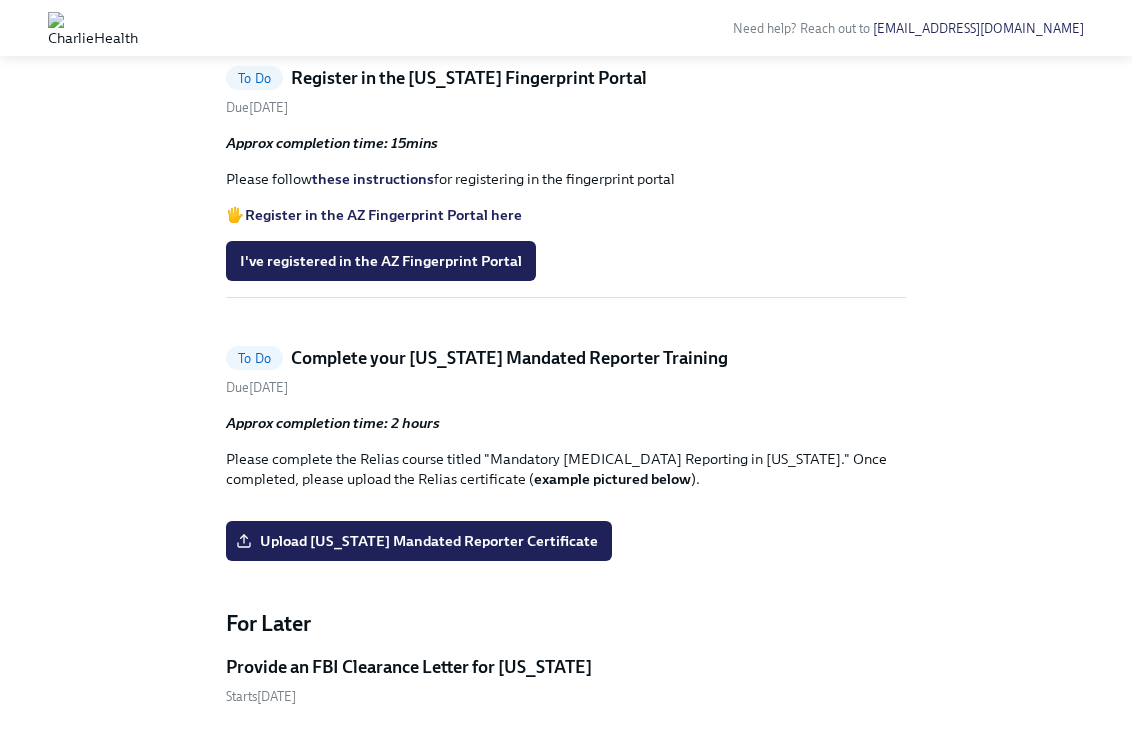 scroll, scrollTop: 1167, scrollLeft: 0, axis: vertical 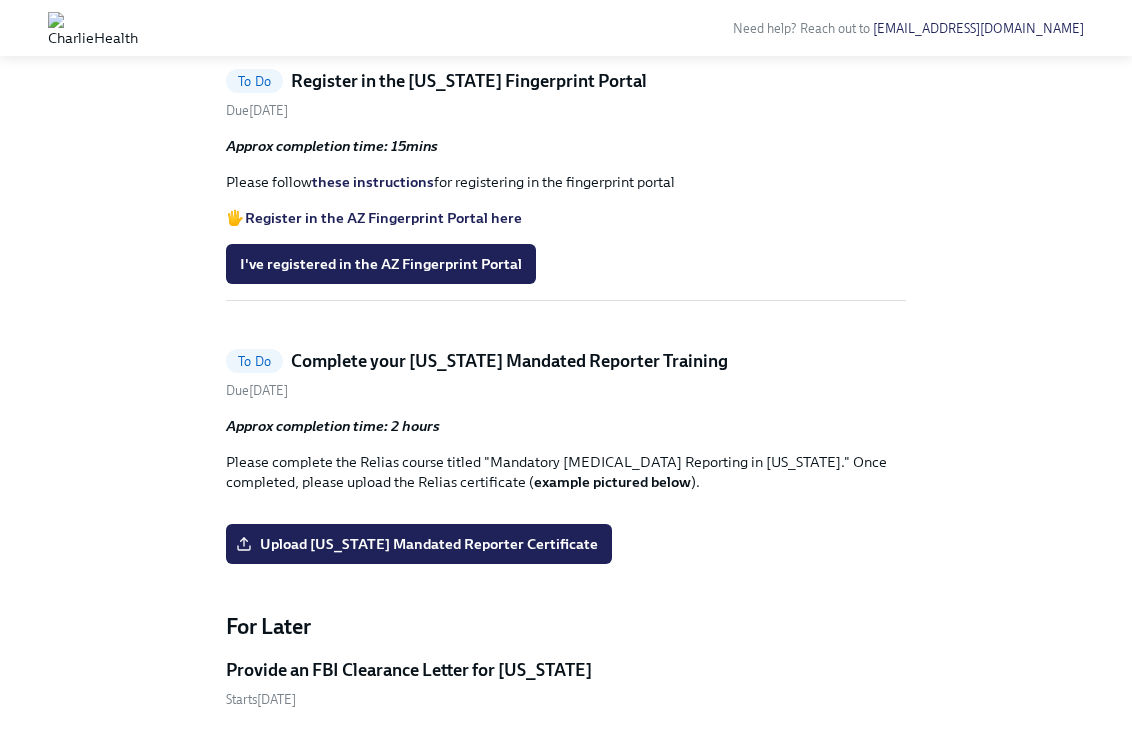 click on "Hi Stephanie! This is your personal task list for  Admissions/Intake Onboarding  at  CharlieHealth . We recommend you bookmark this page and use it to track your progress. Please do not share this link with others. Happy first day! It's great to have you with us!
Below you'll find a few more tasks for you to take care of in your first two weeks. Please take care of the first task  asap ; and move on to the others as soon as you can.
Important:  From this point on, you should be using your Charlie Health email (stephanie.ramirez@charliehealth.com) and not your personal email. All future communications and tasks will be sent to your Charlie Health email, and you should use this account to send emails and access systems. If you have any questions or difficulties, don't hesitate to reach out:
Schedule a follow-up meeting with your Compliance Specialist
Contact Kristy Johnson to arrange a chat if you have any difficulties with your compliance tasks.
Reach out to IT
submit a ticket . To Do Due" at bounding box center (566, 43) 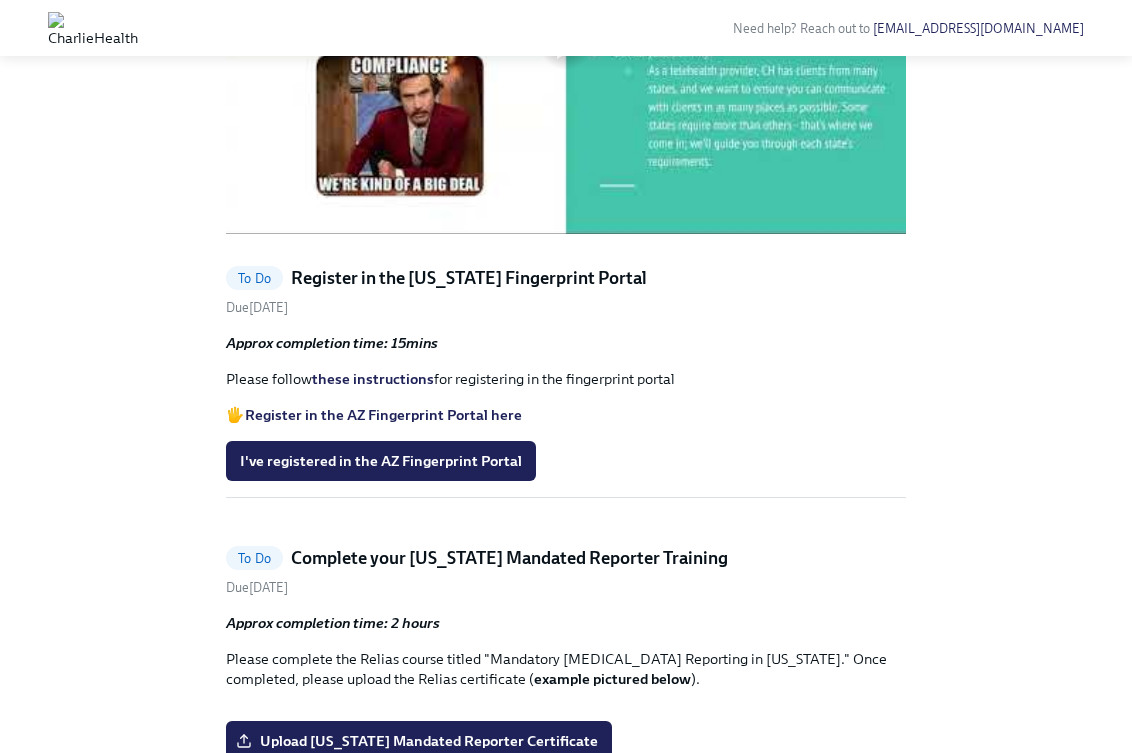 scroll, scrollTop: 967, scrollLeft: 0, axis: vertical 